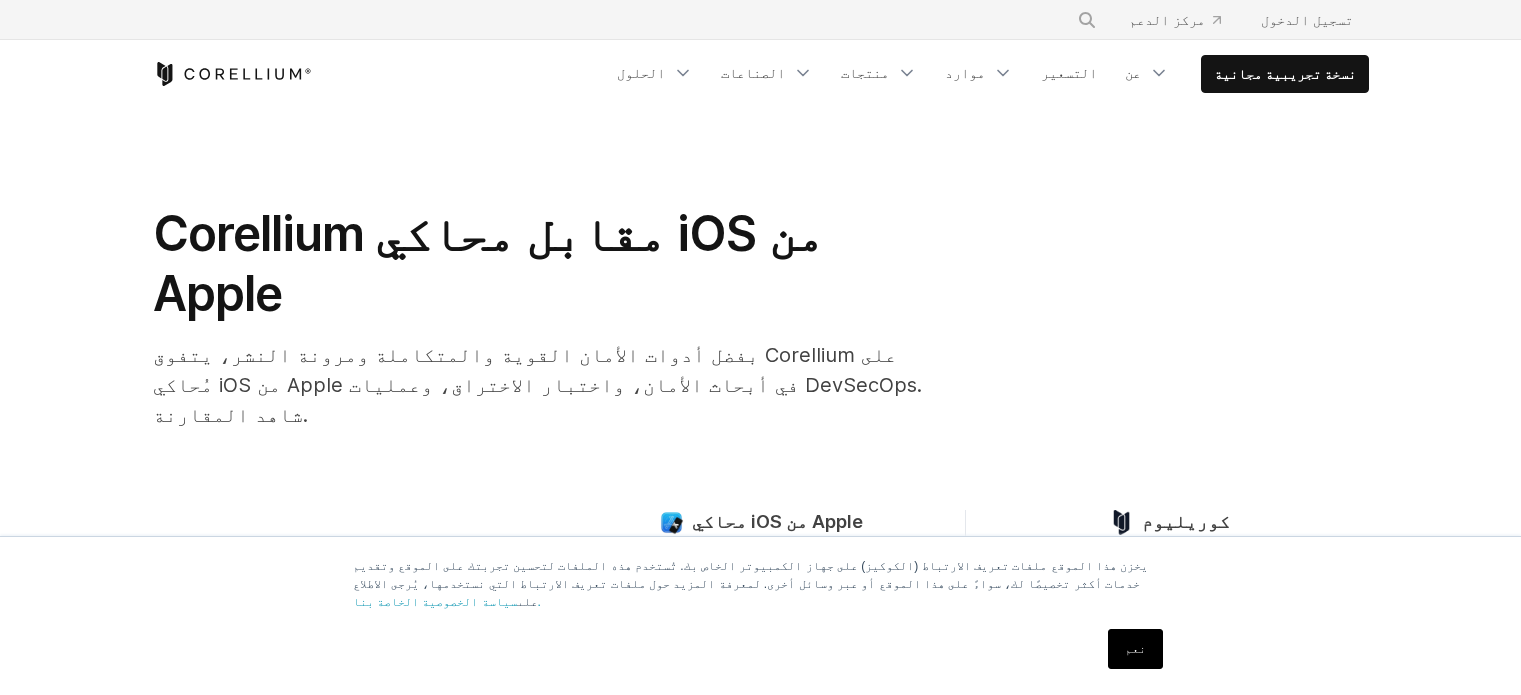 scroll, scrollTop: 0, scrollLeft: 0, axis: both 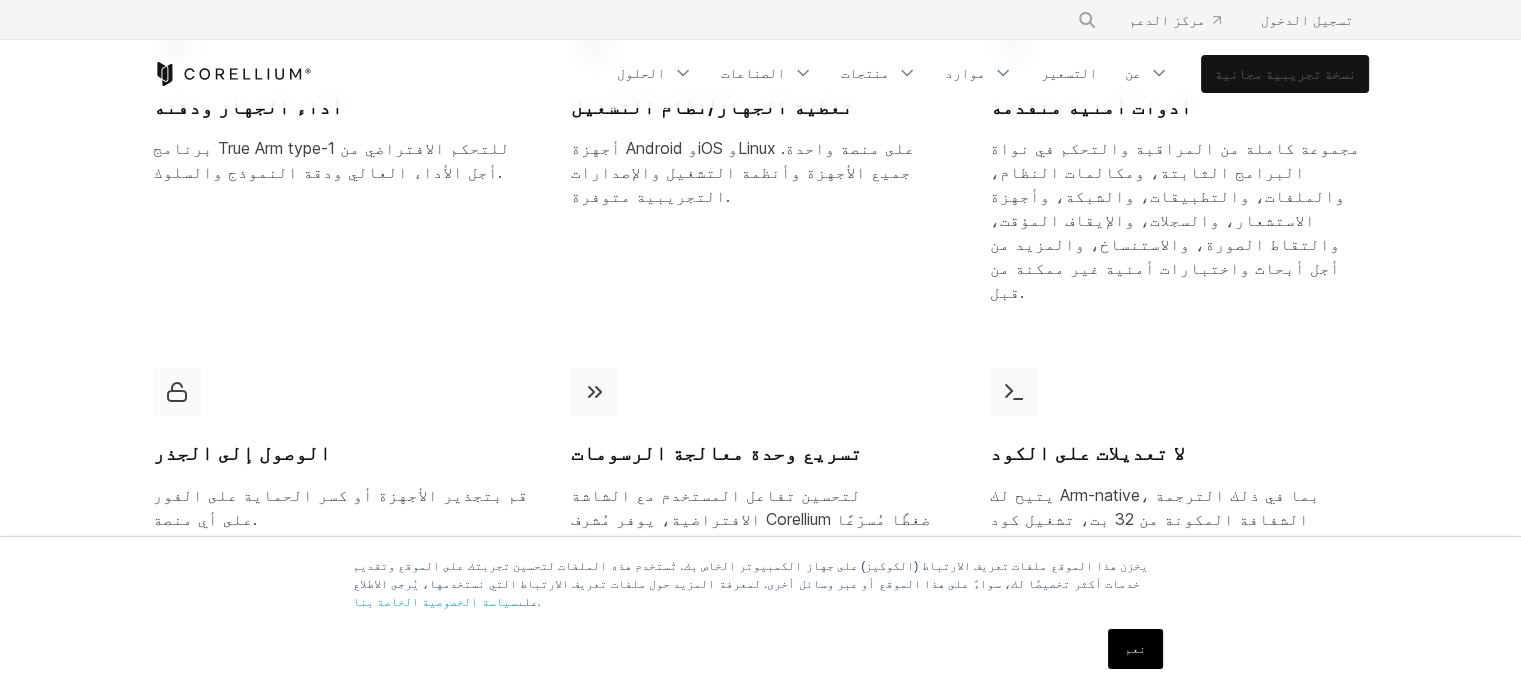 click on "نسخة تجريبية مجانية" at bounding box center [1285, 73] 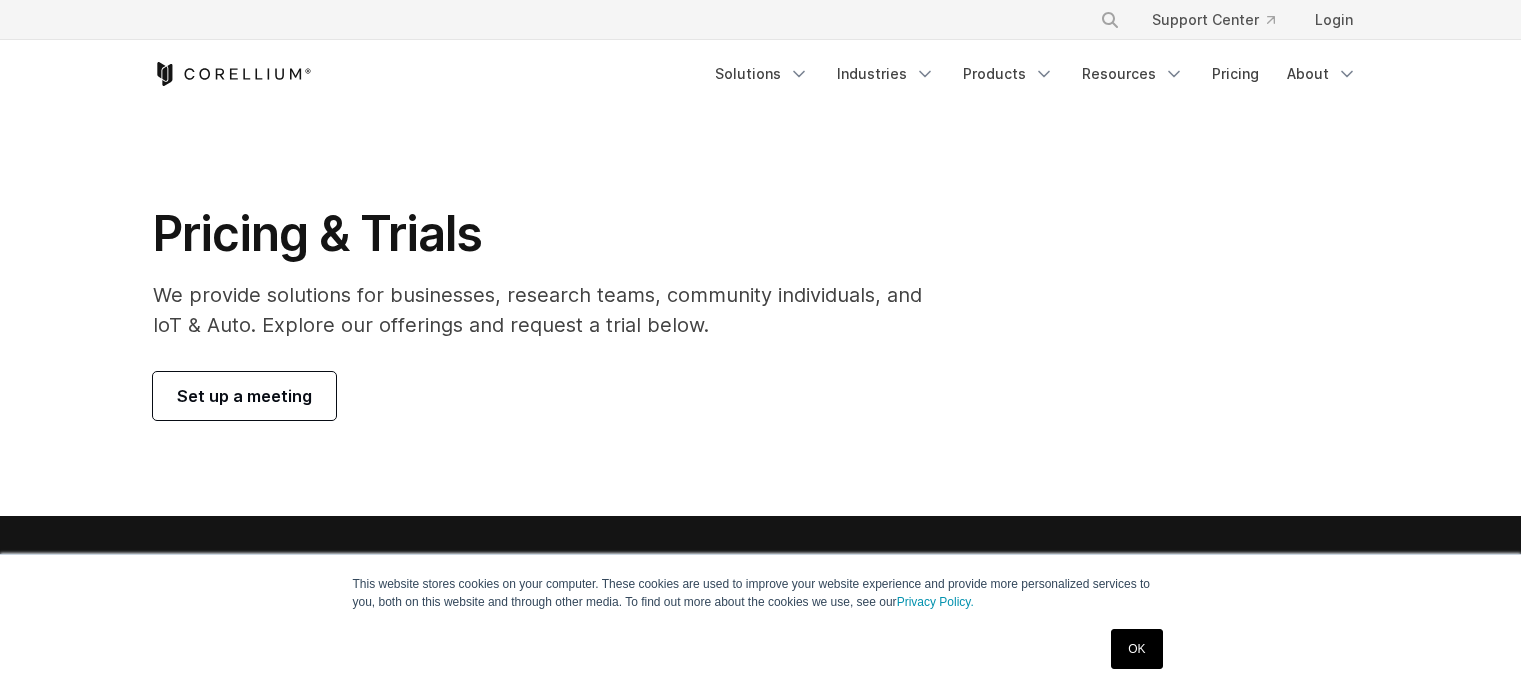 scroll, scrollTop: 0, scrollLeft: 0, axis: both 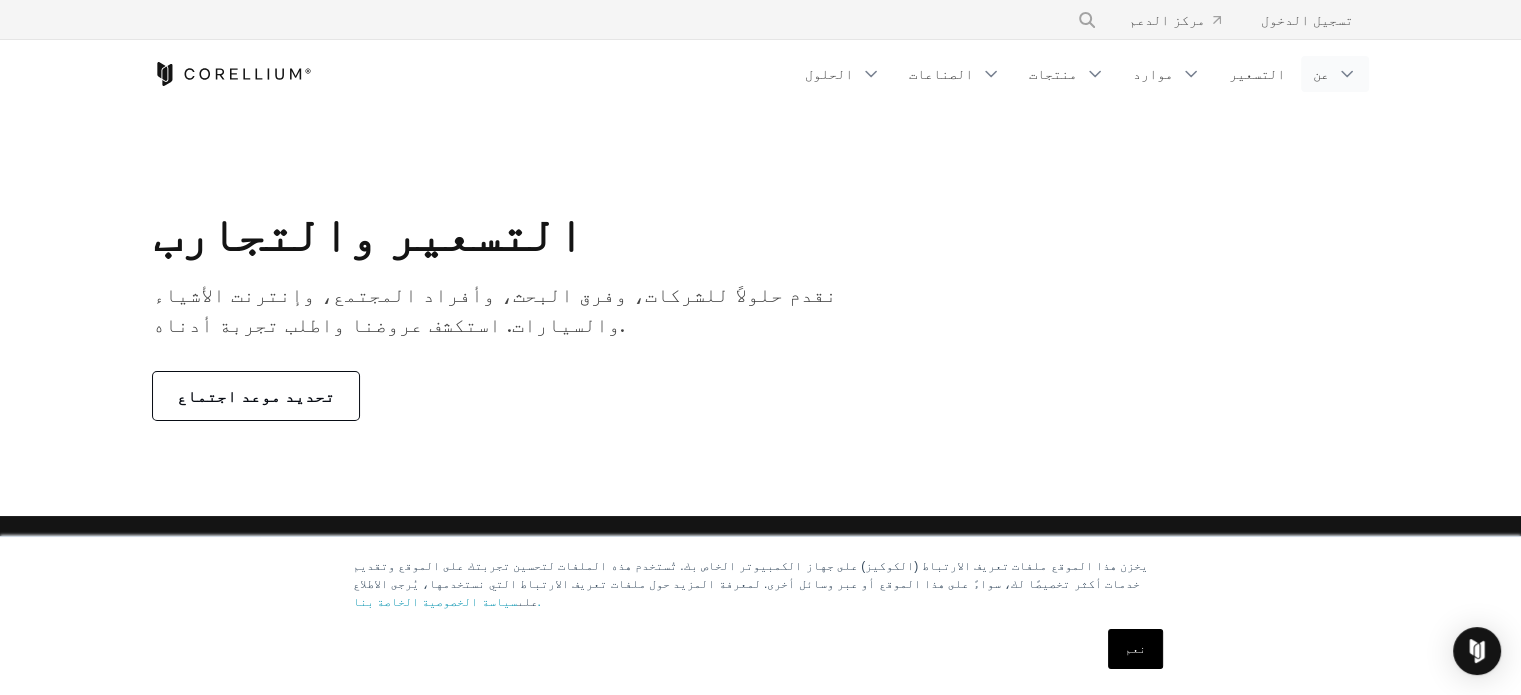 click on "عن" at bounding box center (1335, 74) 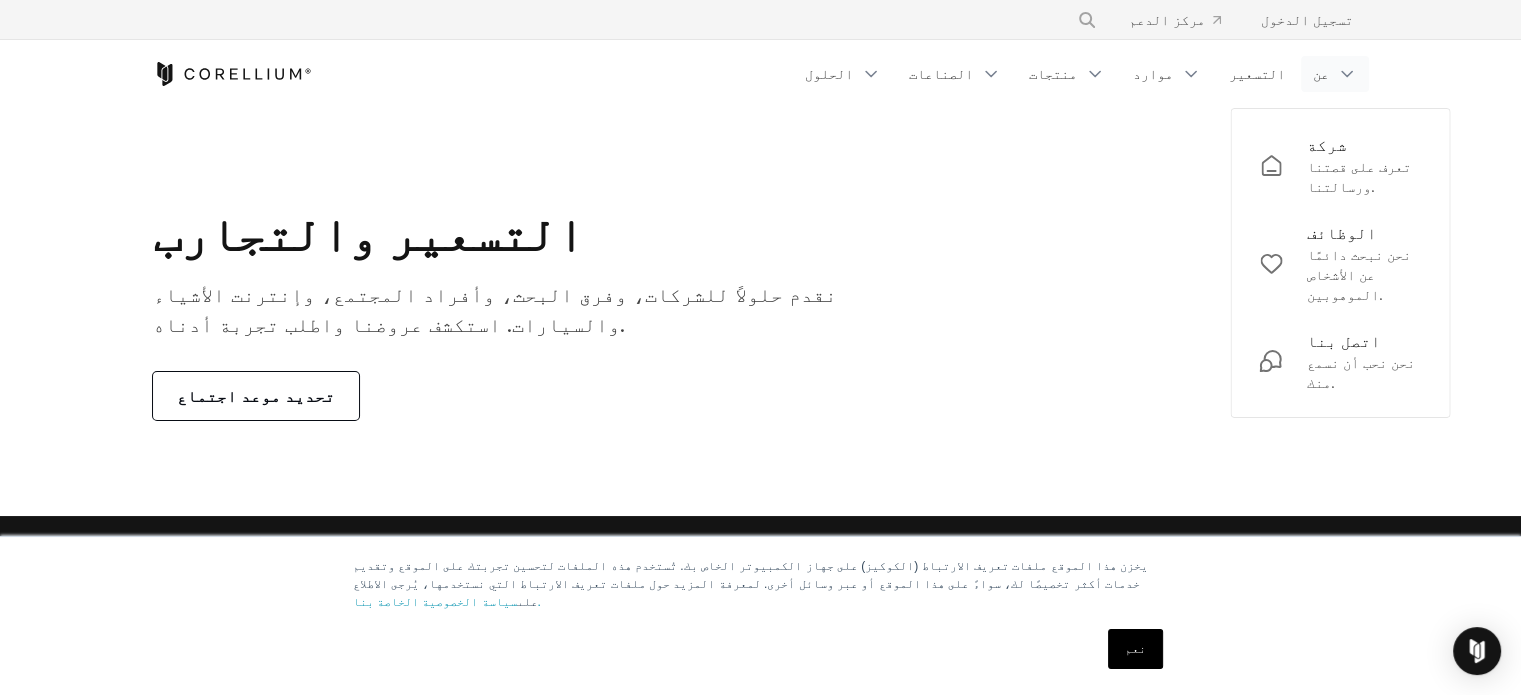 click on "الحلول
متحرك" at bounding box center [1081, 74] 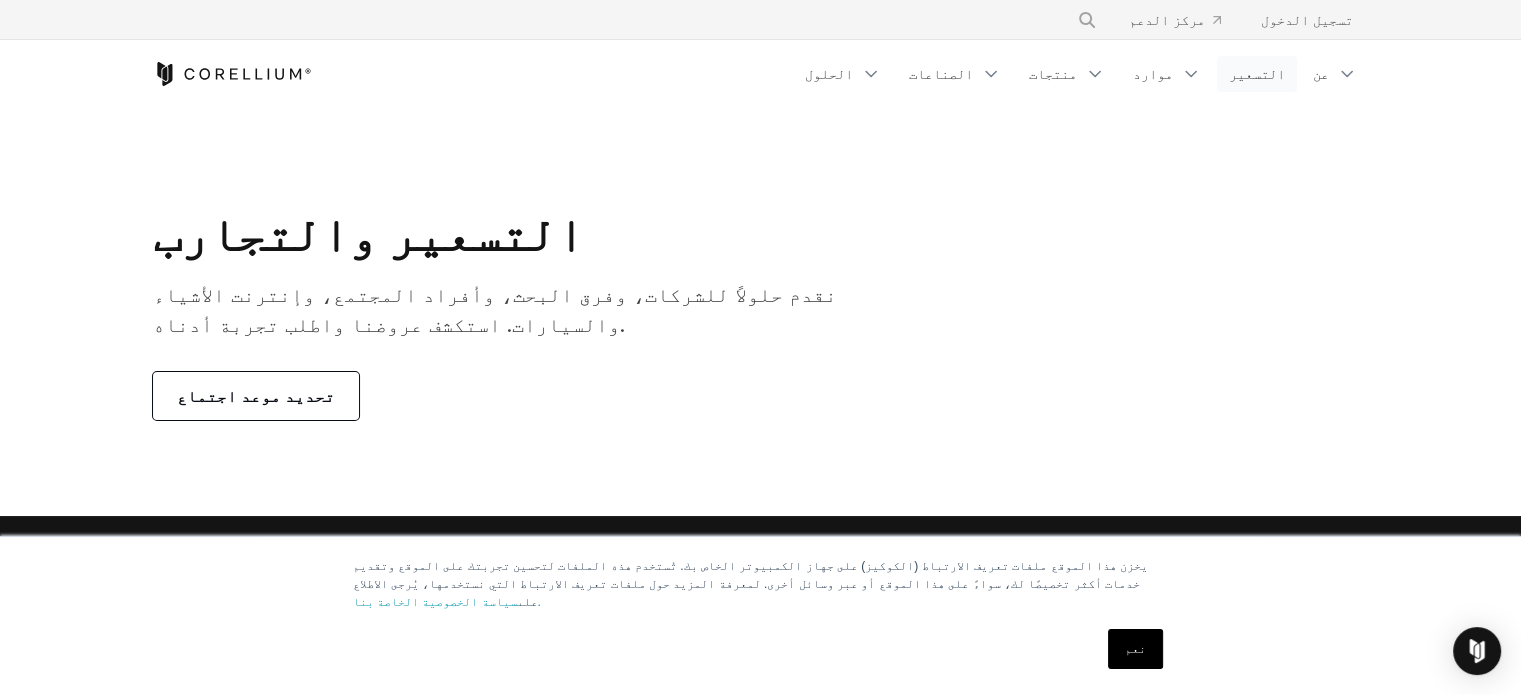 click on "التسعير" at bounding box center (1257, 73) 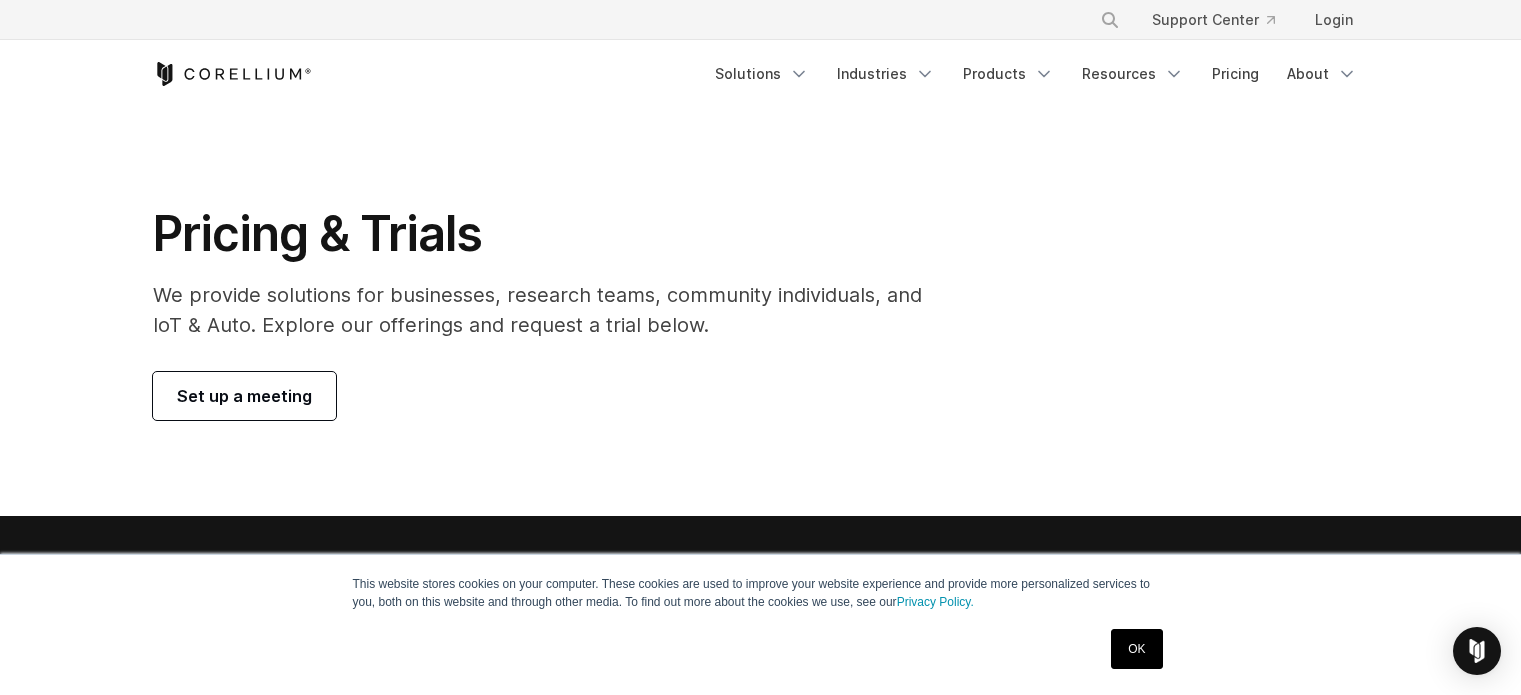 scroll, scrollTop: 0, scrollLeft: 0, axis: both 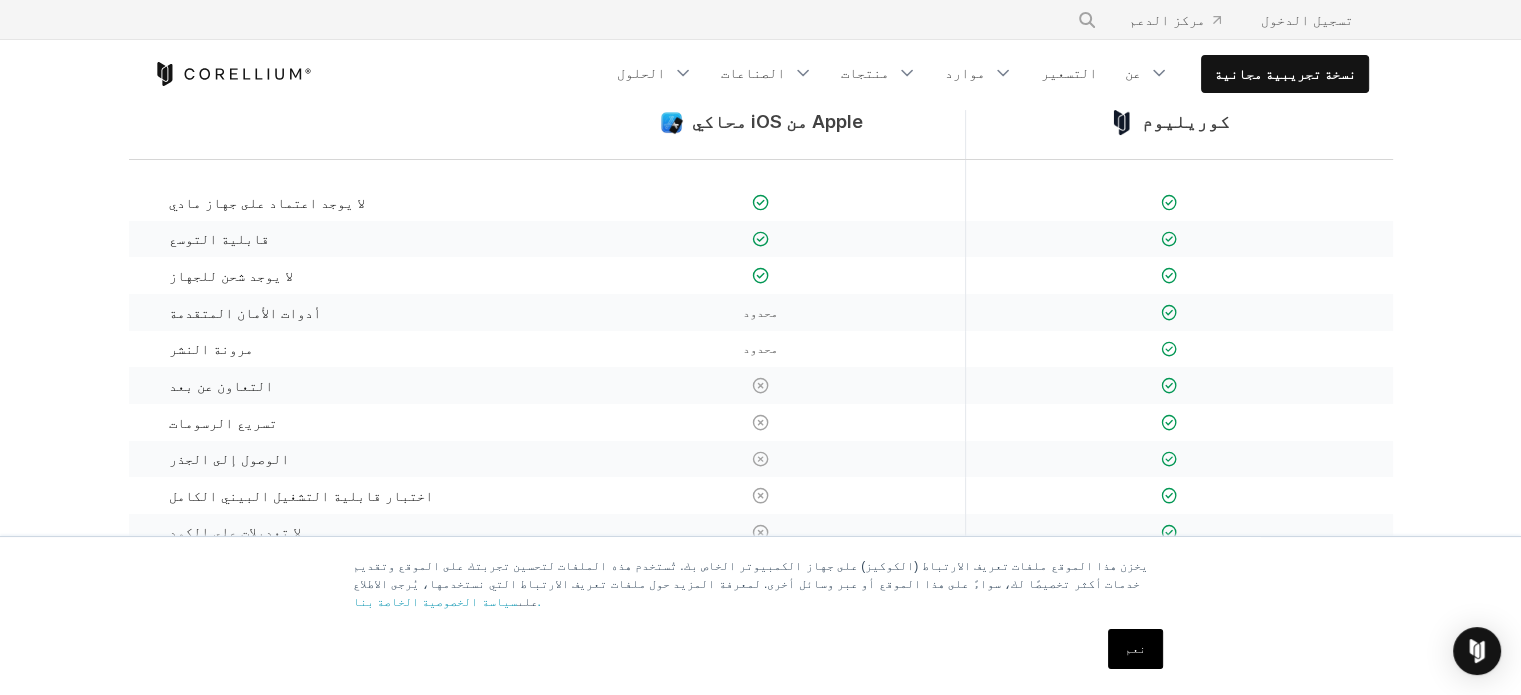 click on "نعم" at bounding box center (1135, 649) 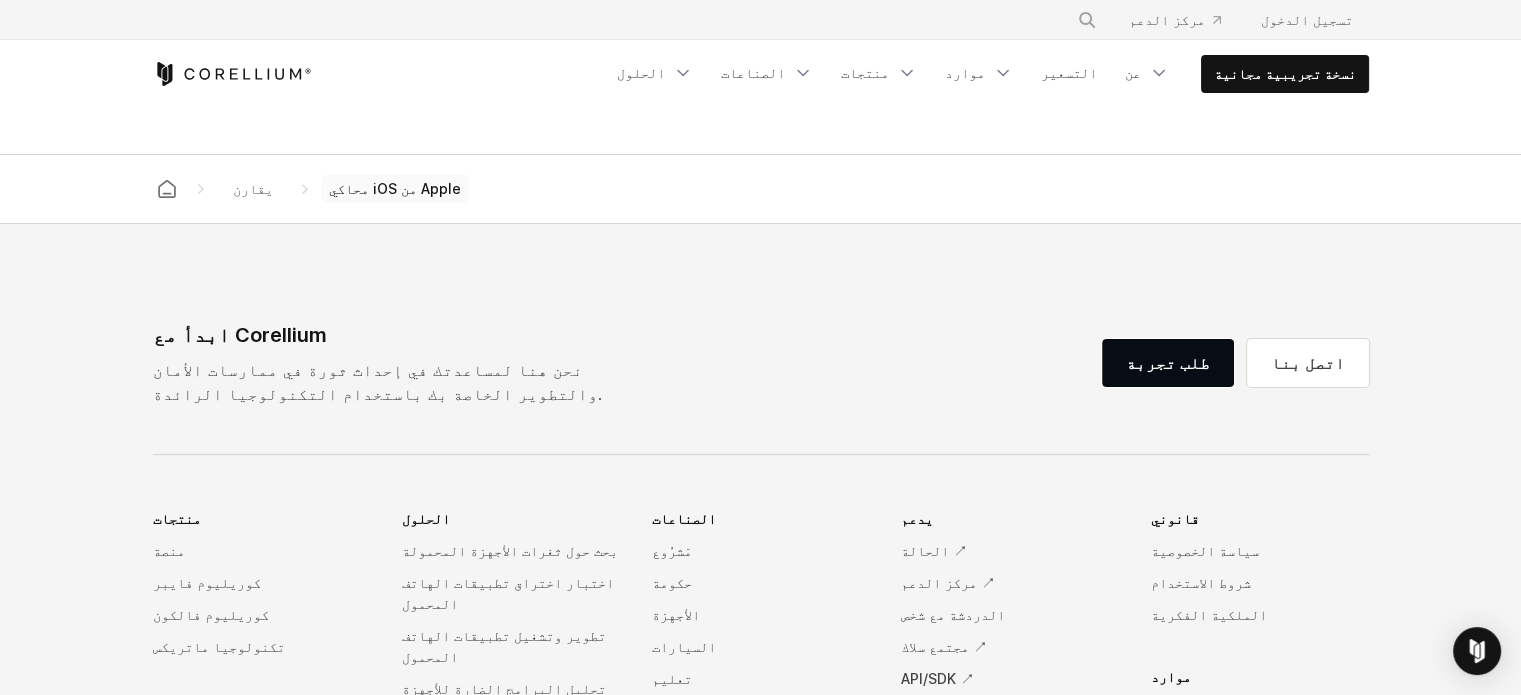 scroll, scrollTop: 2430, scrollLeft: 0, axis: vertical 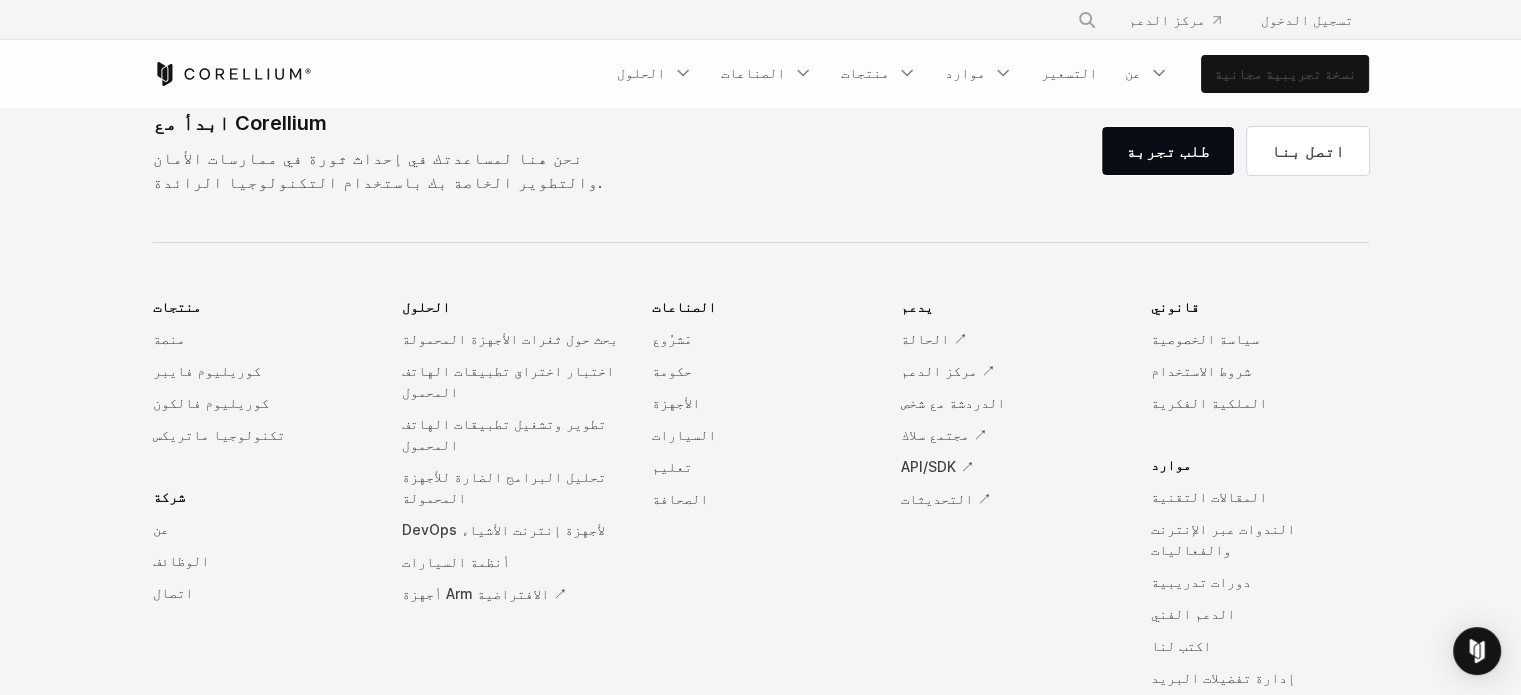 click on "نسخة تجريبية مجانية" at bounding box center (1285, 73) 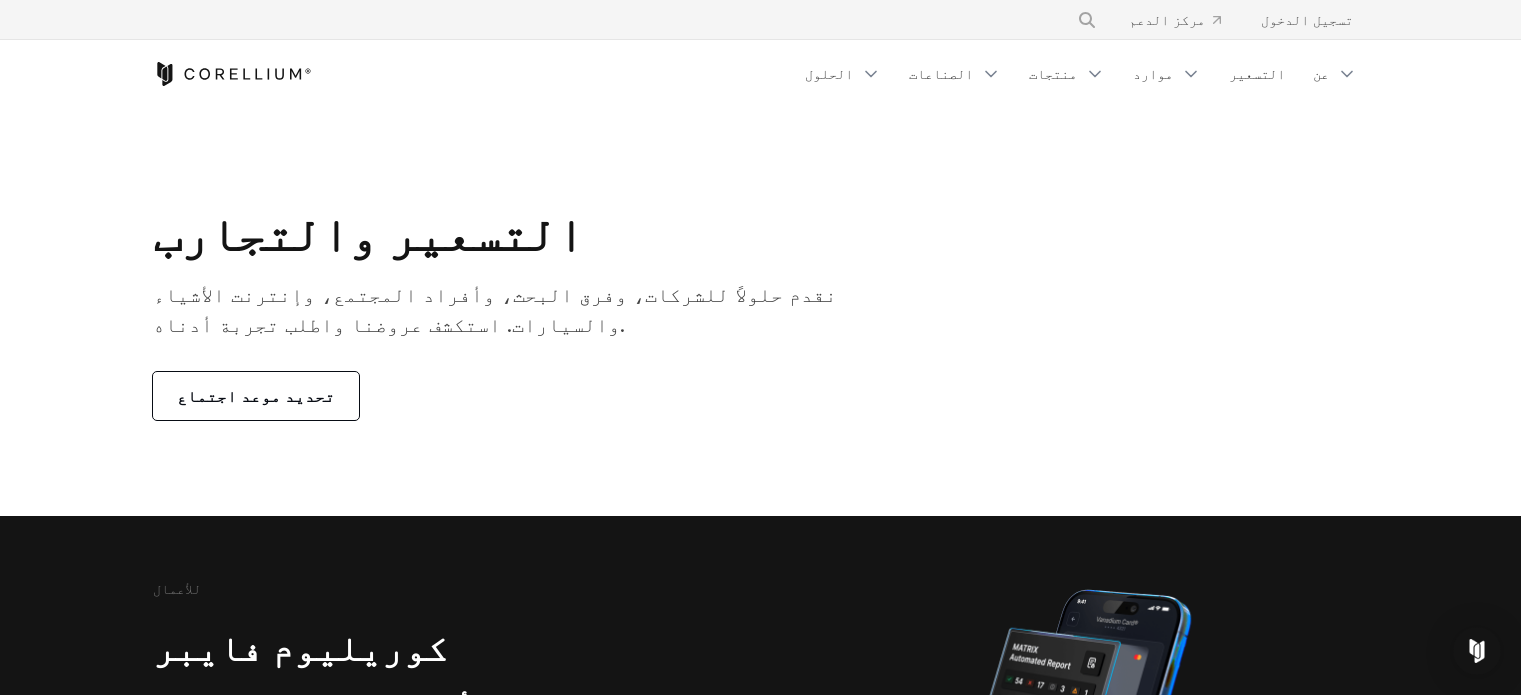 scroll, scrollTop: 0, scrollLeft: 0, axis: both 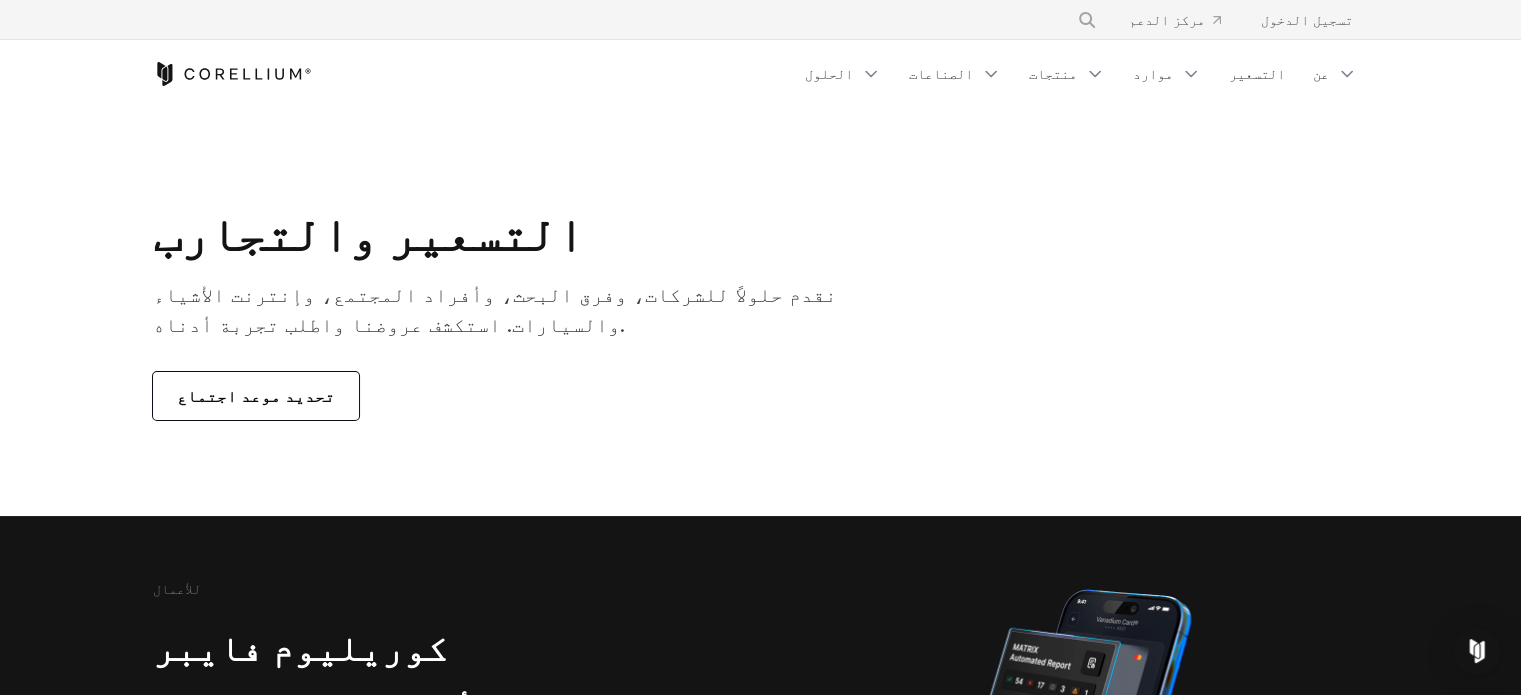 click on "تحديد موعد اجتماع" at bounding box center (256, 396) 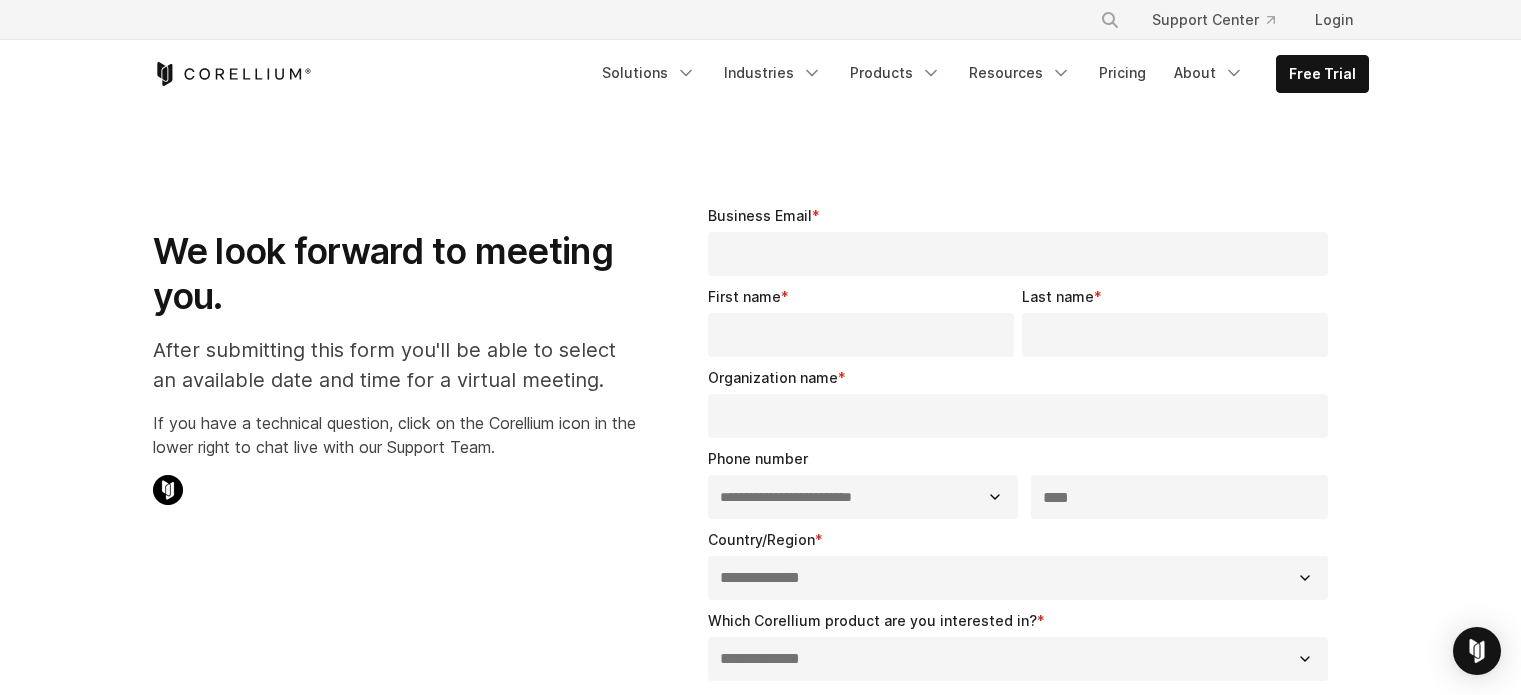 select on "**" 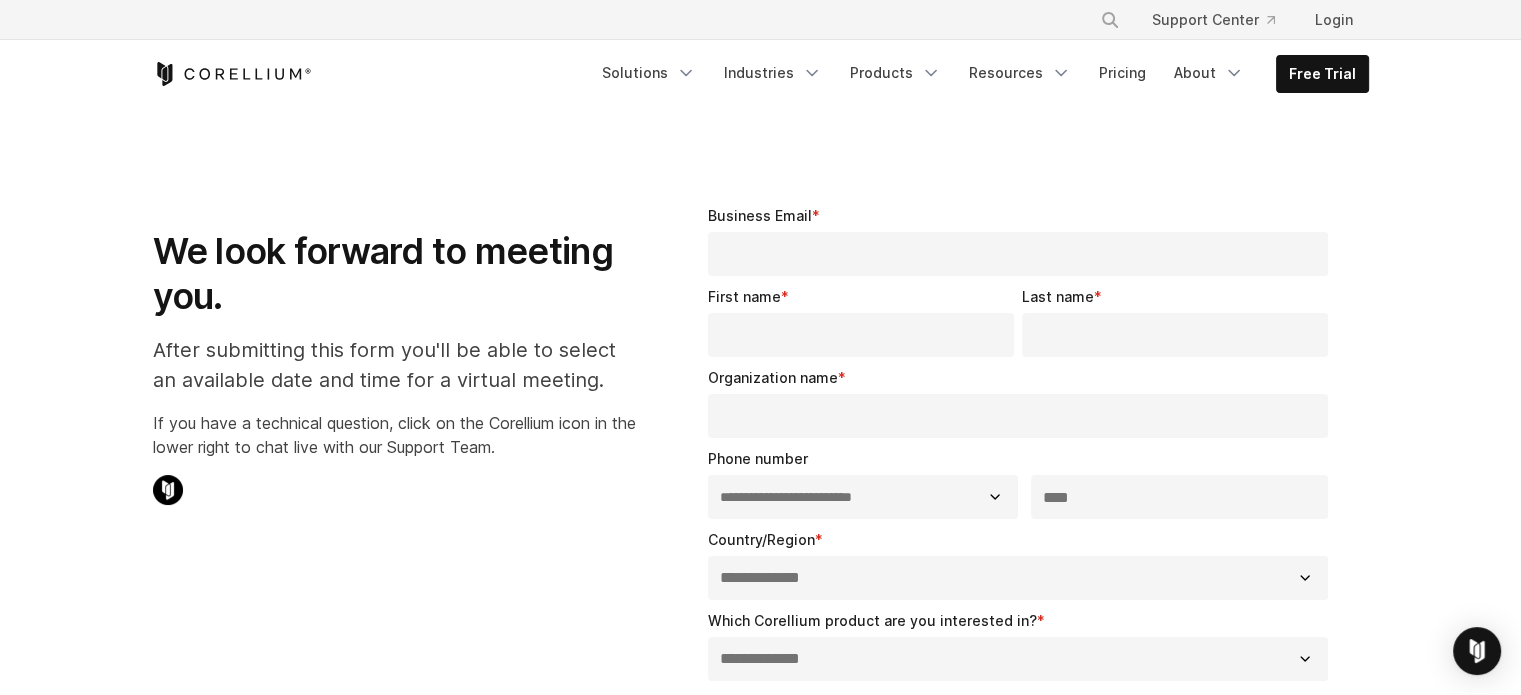 scroll, scrollTop: 0, scrollLeft: 0, axis: both 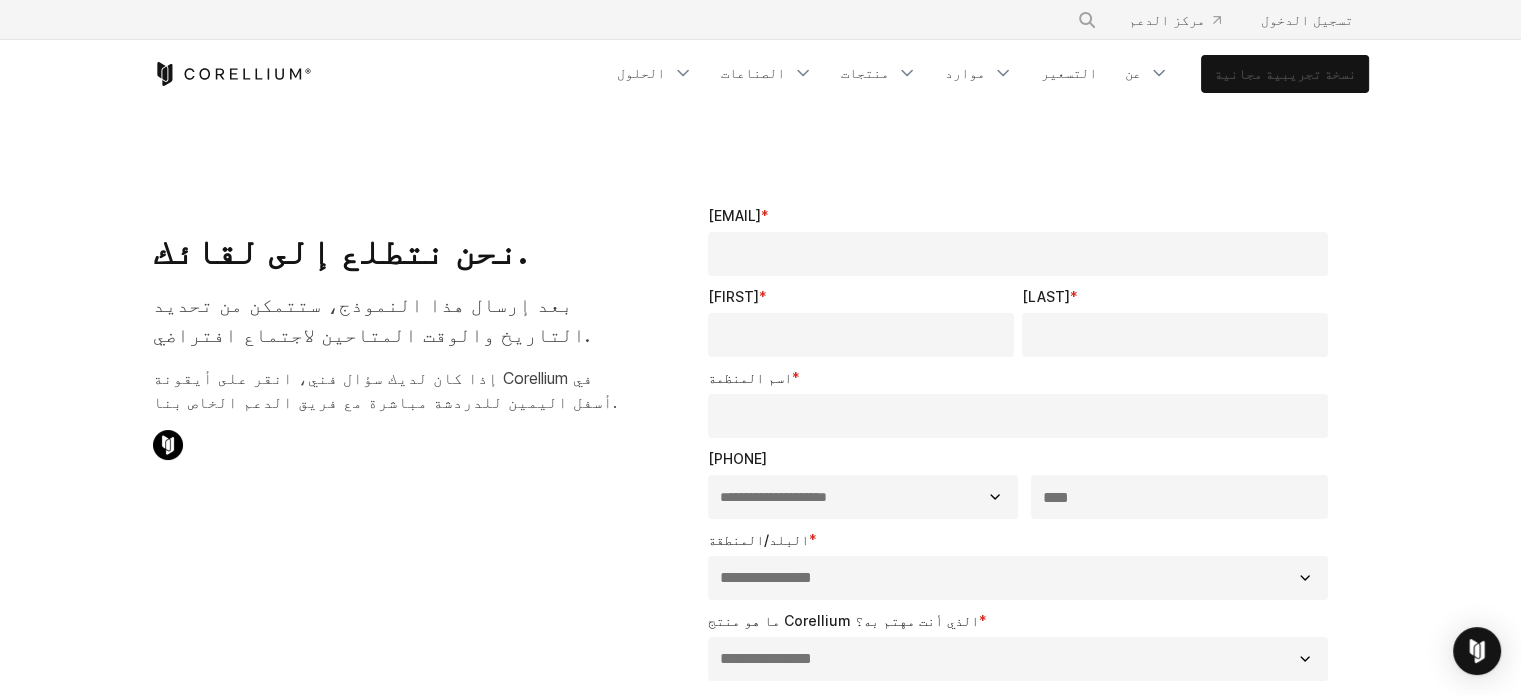 click on "نسخة تجريبية مجانية" at bounding box center (1285, 73) 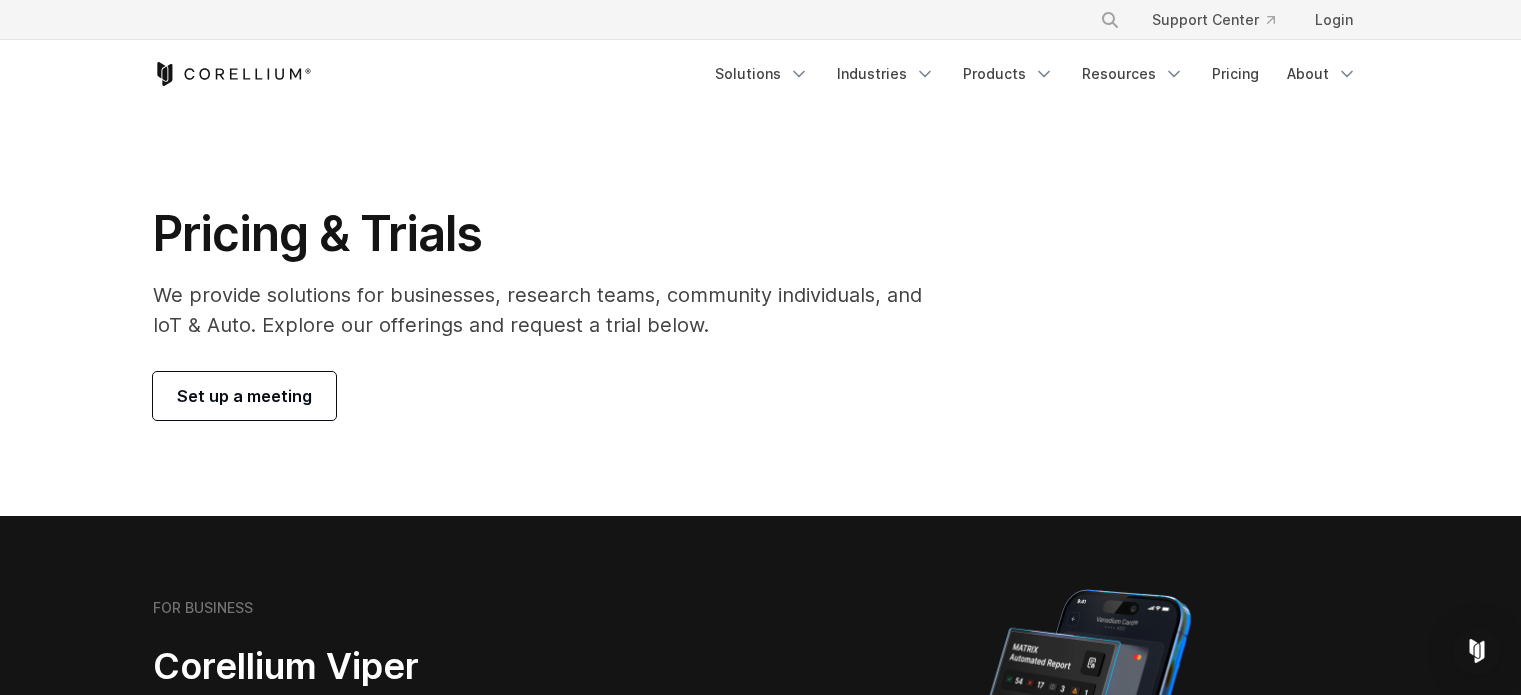 scroll, scrollTop: 0, scrollLeft: 0, axis: both 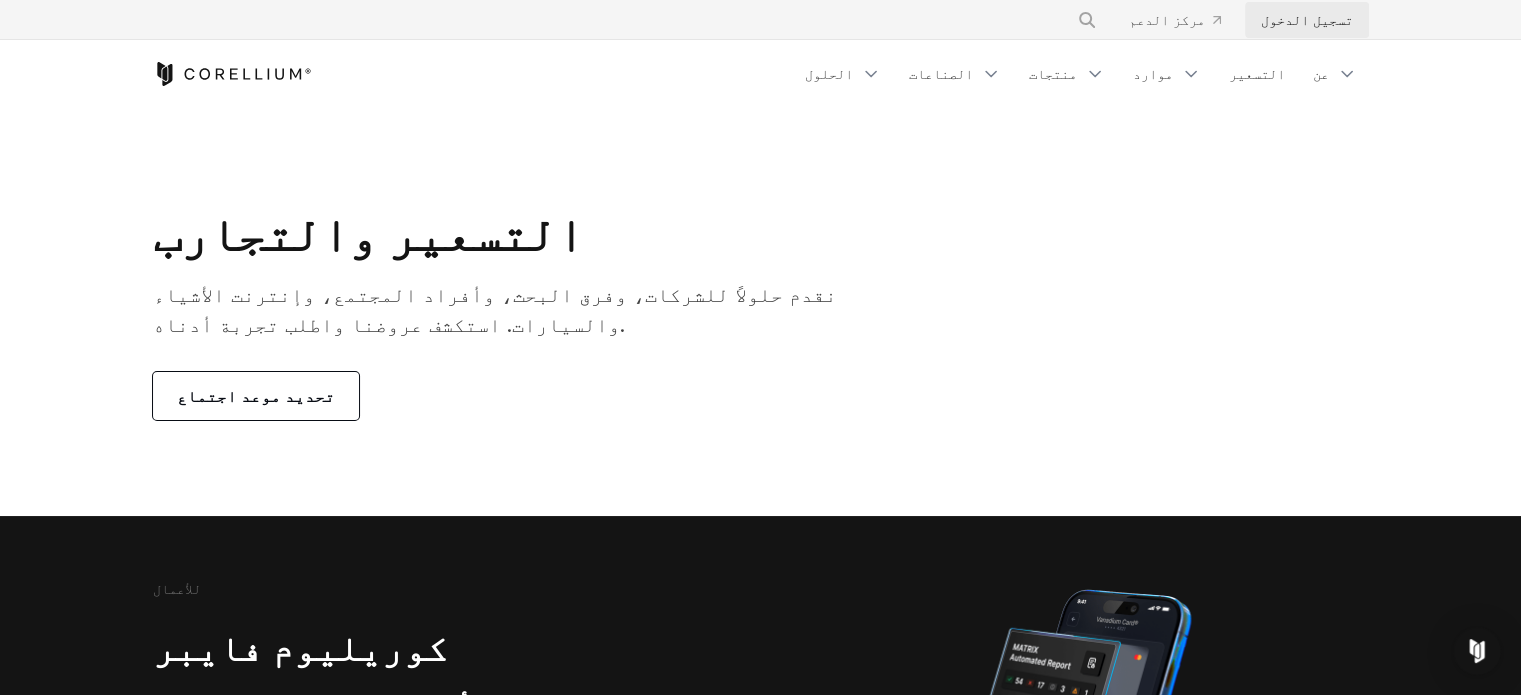 click on "تسجيل الدخول" at bounding box center [1307, 20] 